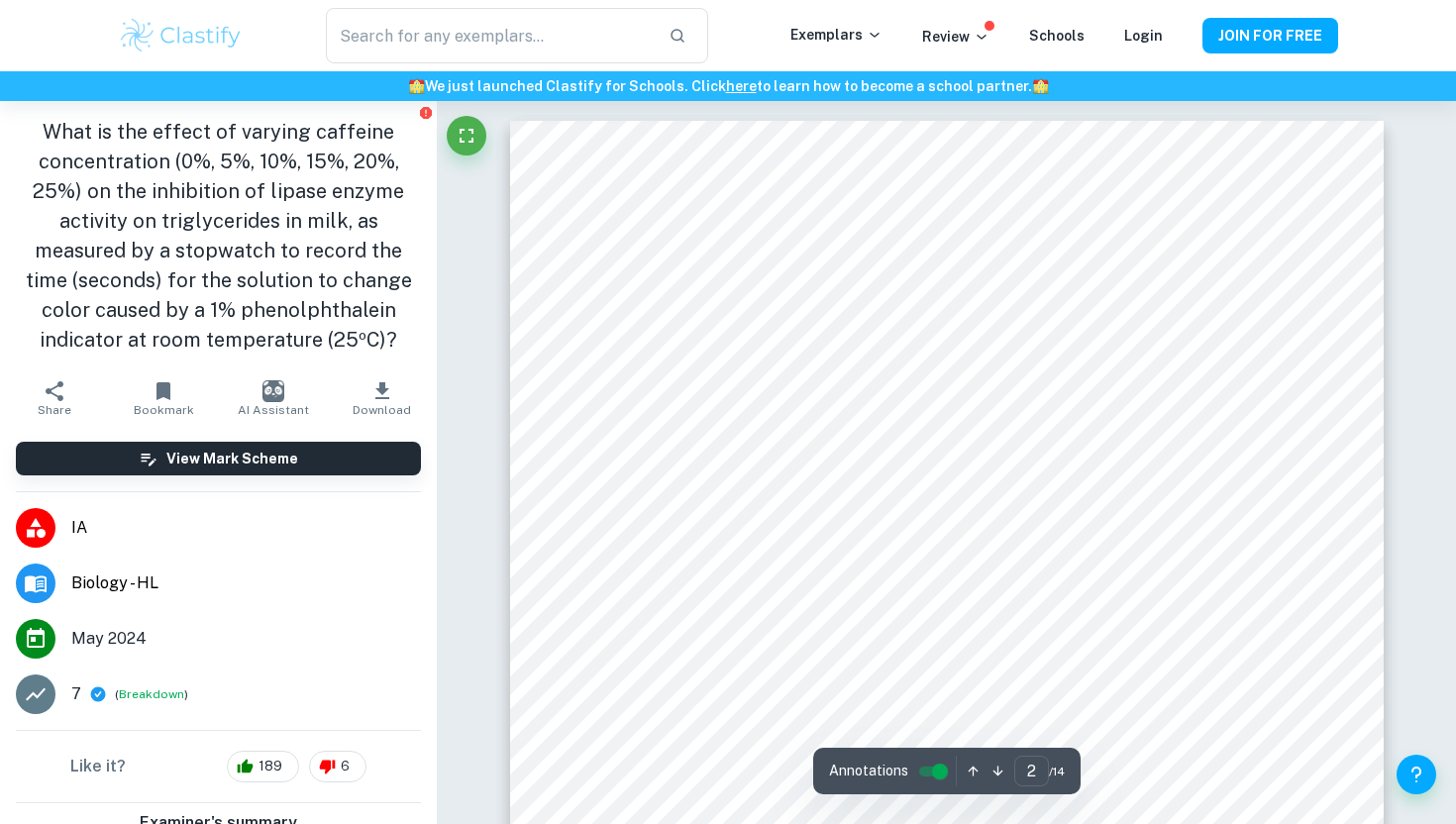 scroll, scrollTop: 1361, scrollLeft: 0, axis: vertical 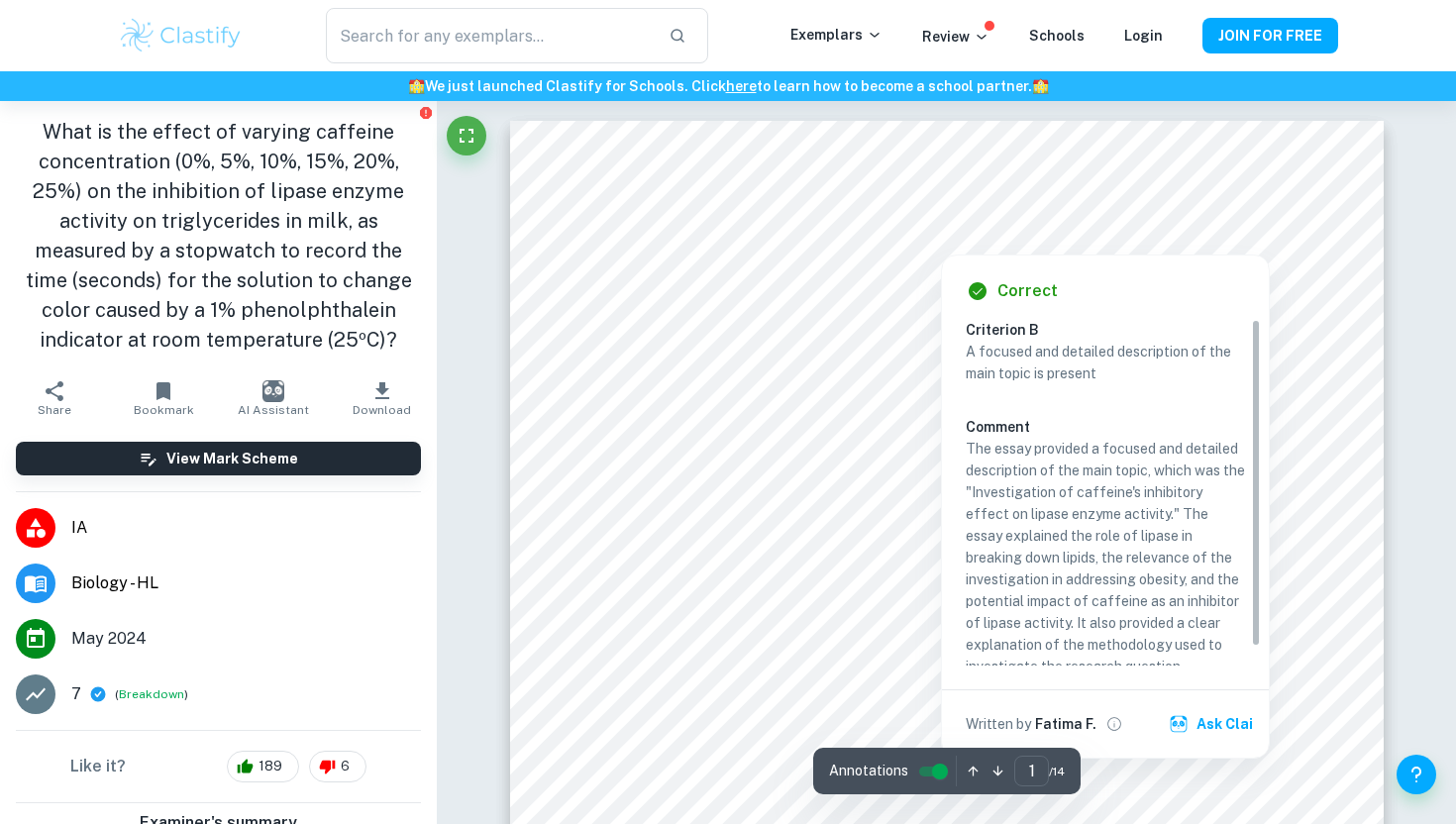click at bounding box center (941, 238) 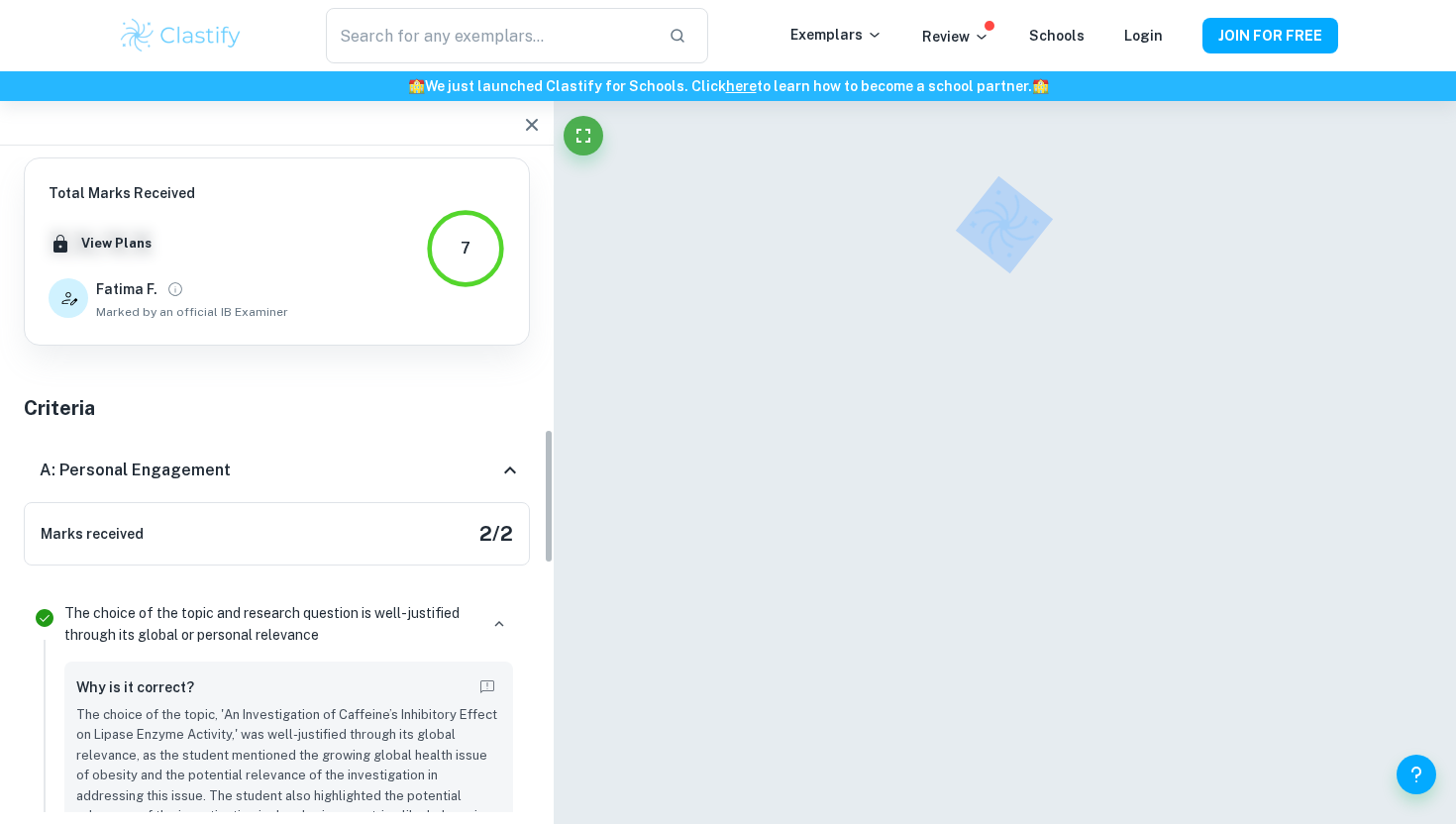 scroll, scrollTop: 1315, scrollLeft: 0, axis: vertical 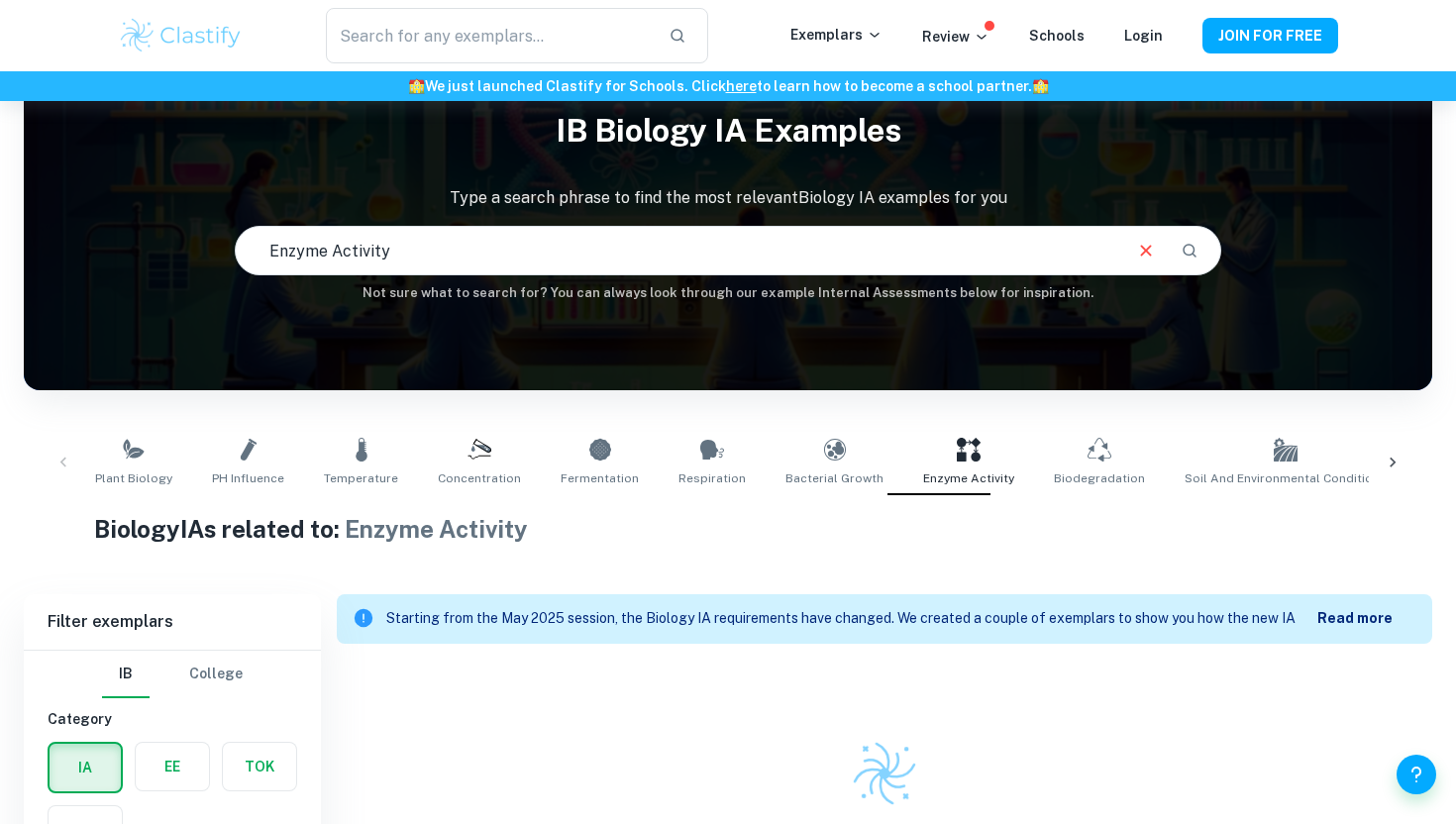 type on "pH Influence" 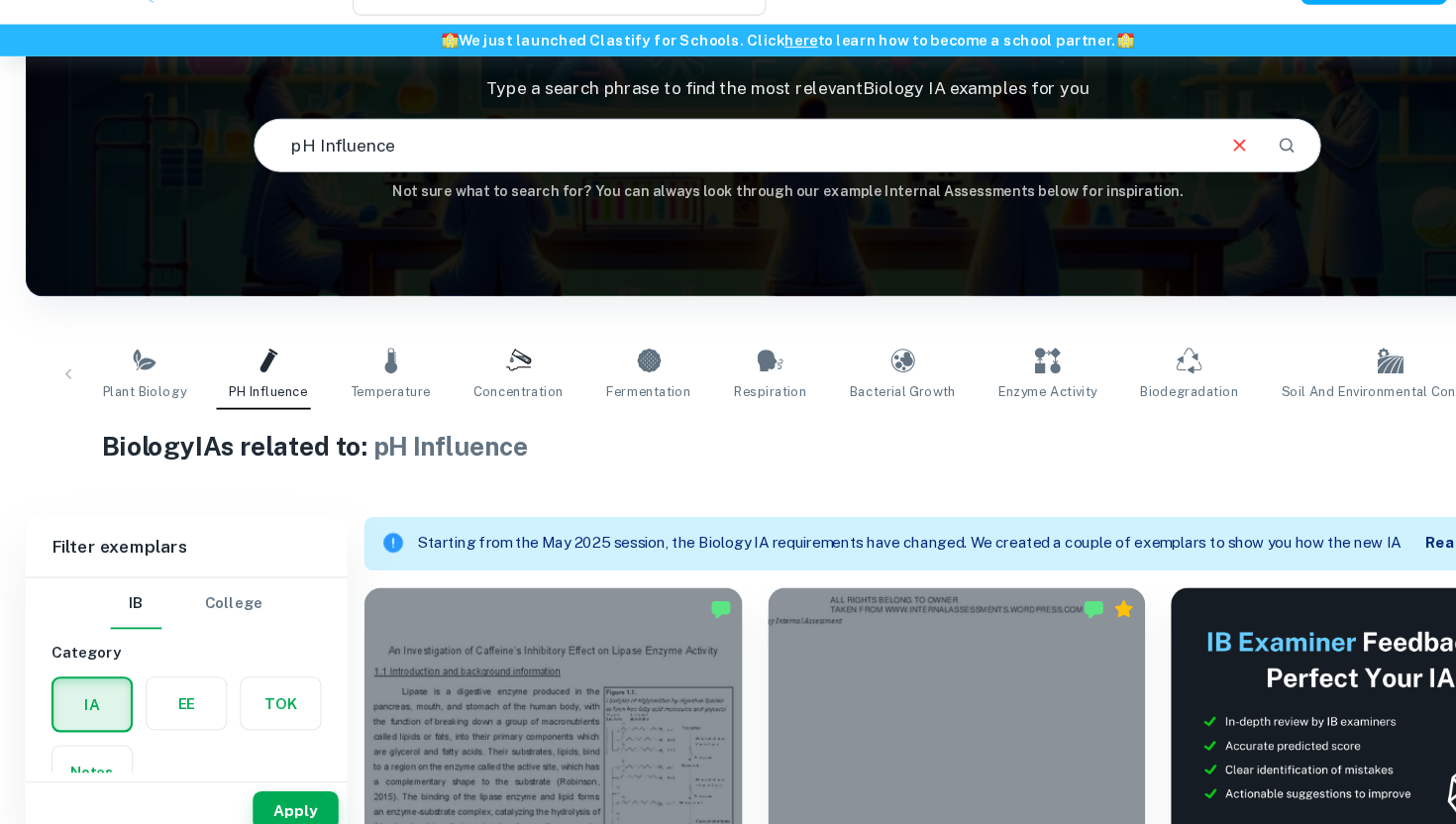 scroll, scrollTop: 141, scrollLeft: 0, axis: vertical 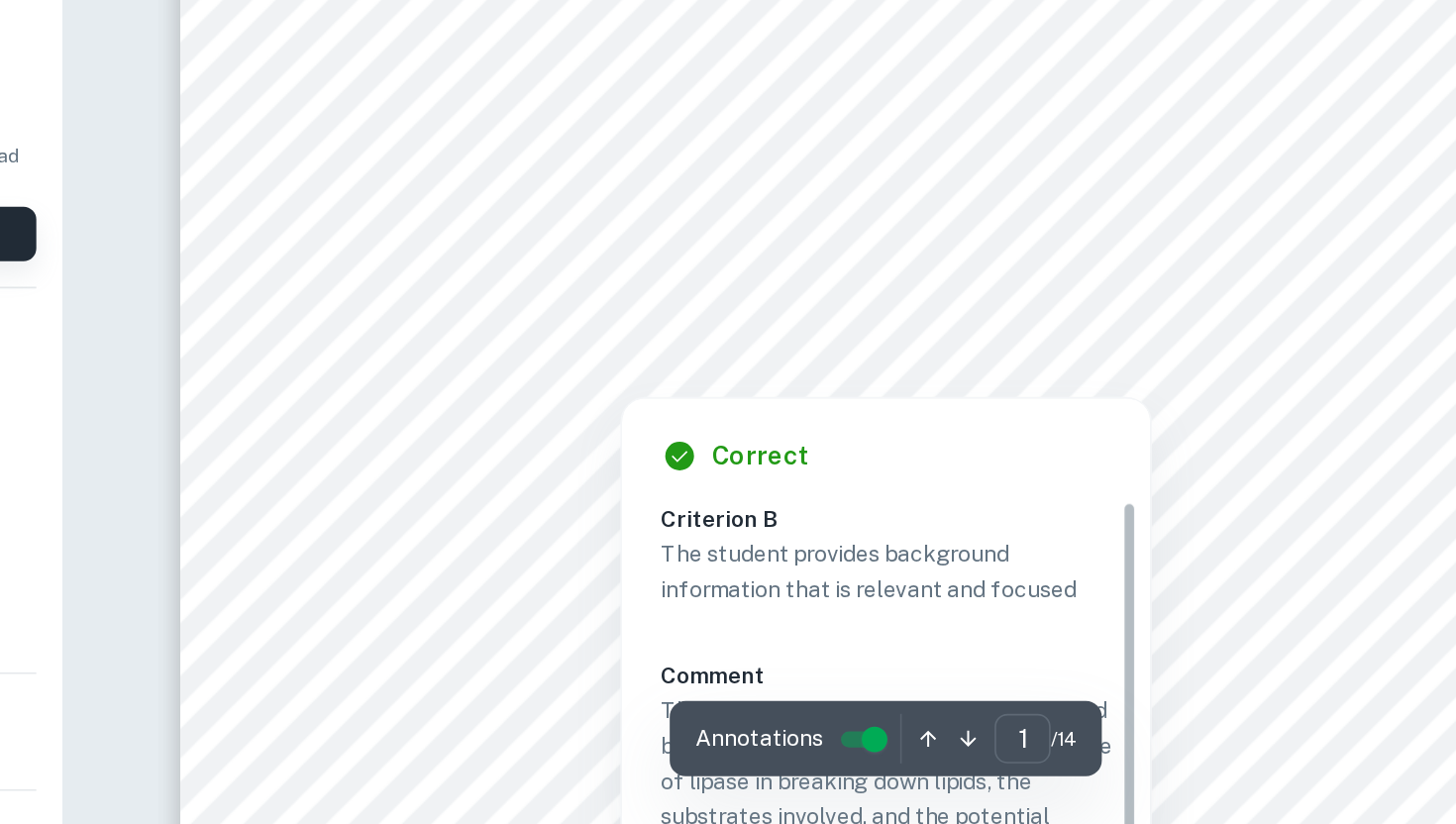 click at bounding box center [823, 434] 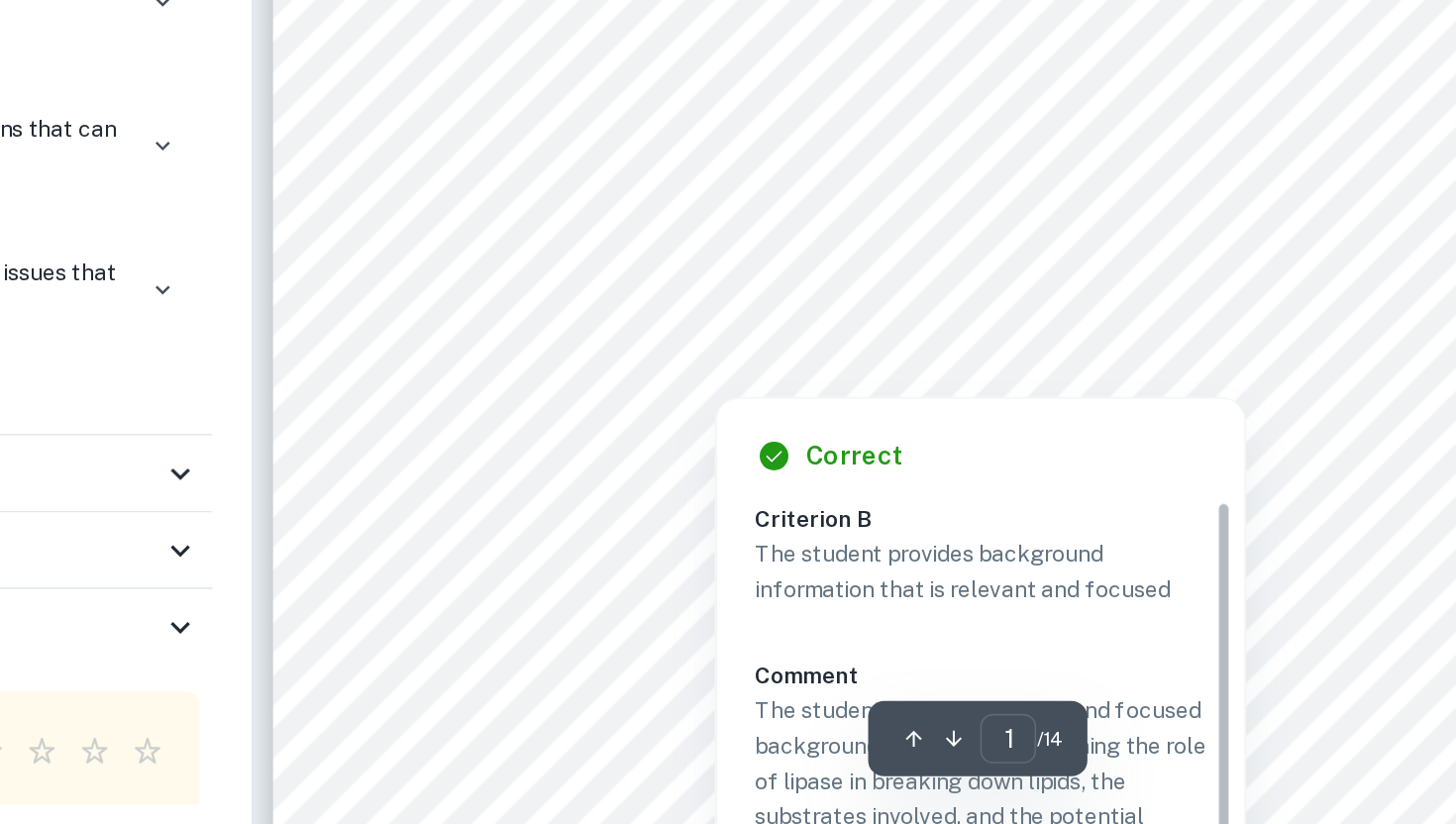 scroll, scrollTop: 1486, scrollLeft: 0, axis: vertical 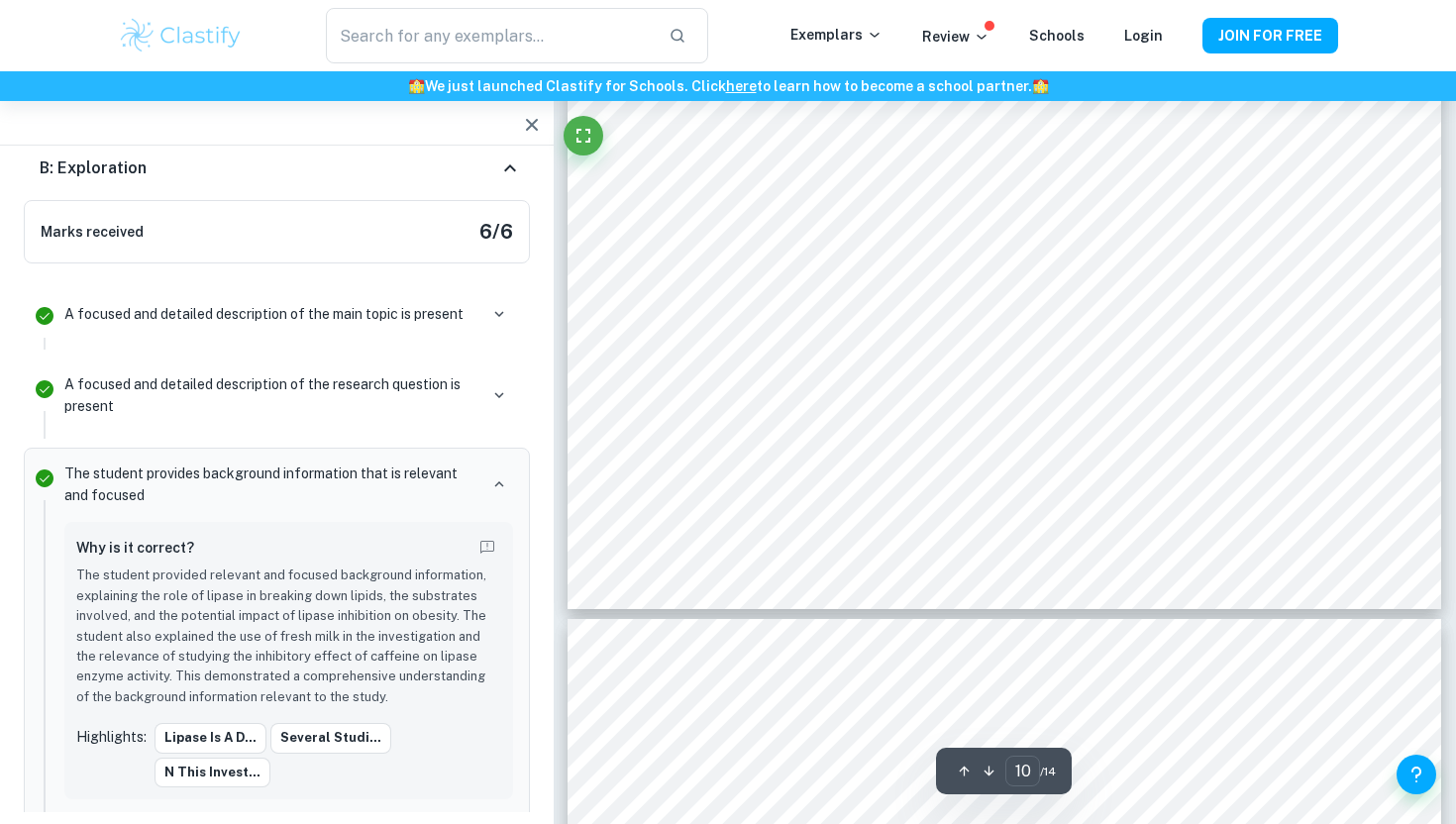 type on "11" 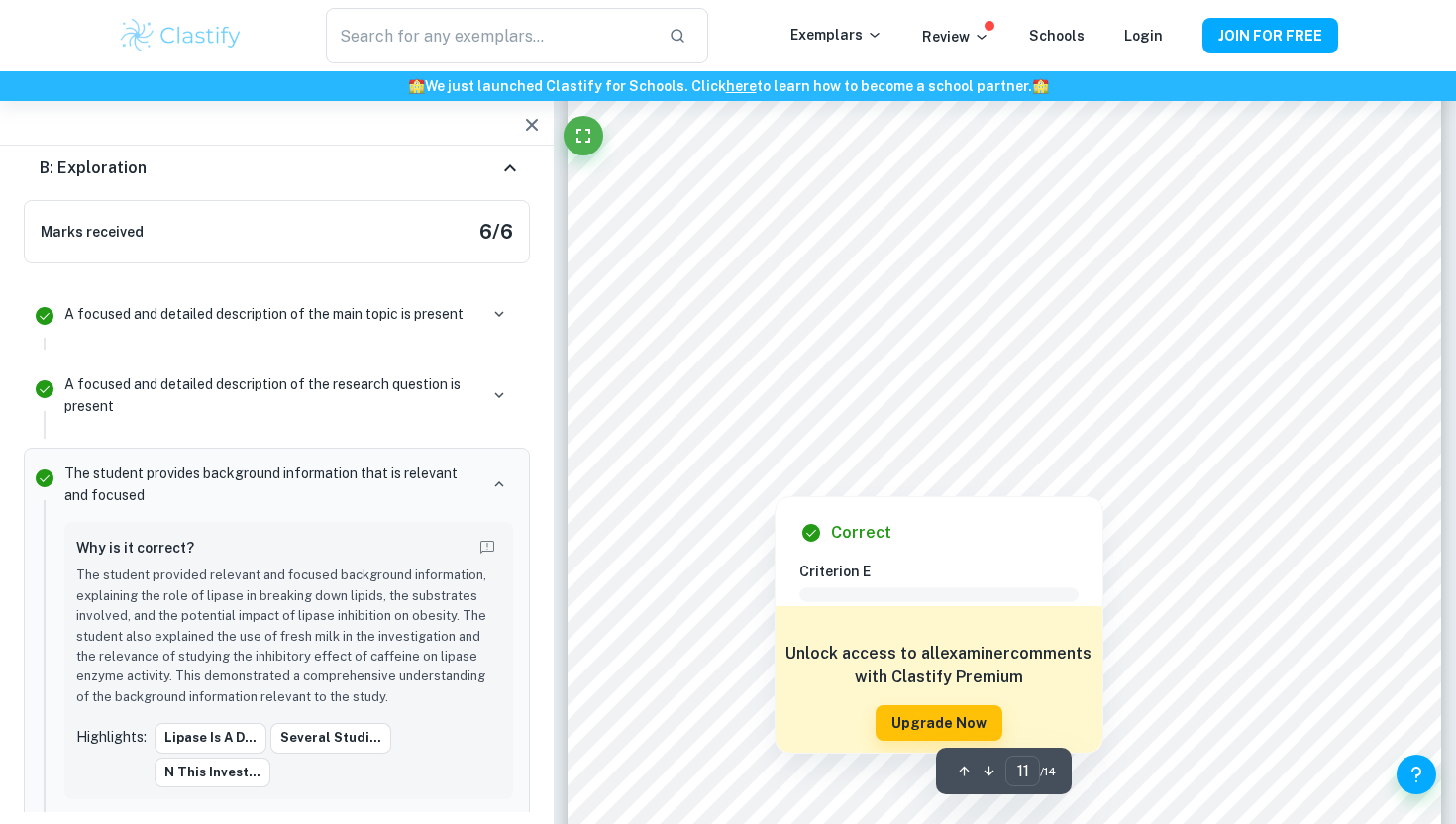 scroll, scrollTop: 13148, scrollLeft: 0, axis: vertical 